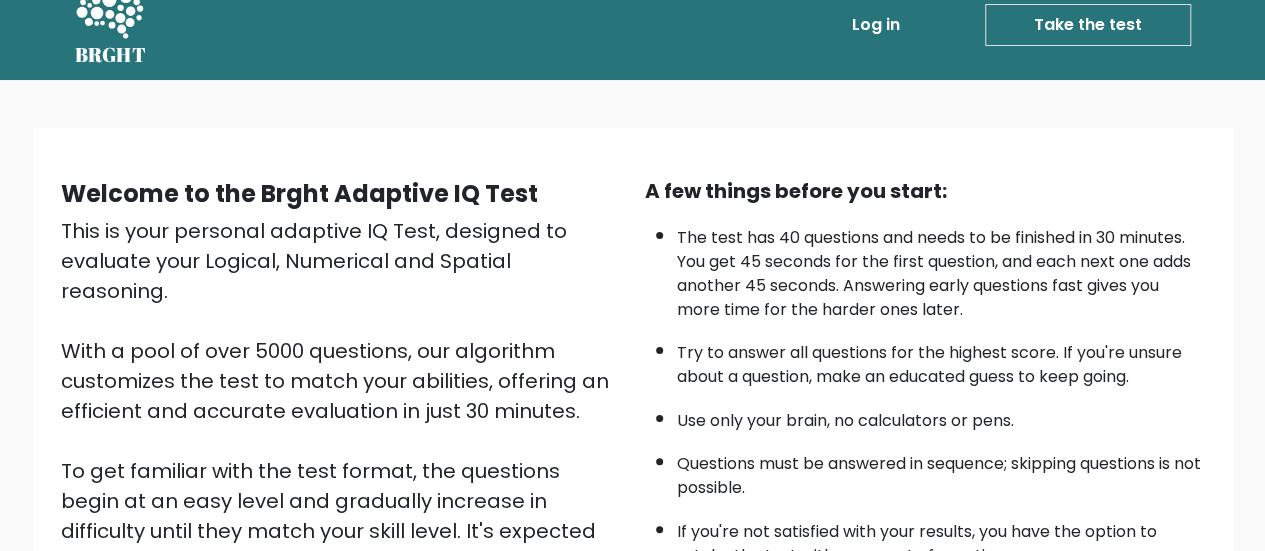 scroll, scrollTop: 0, scrollLeft: 0, axis: both 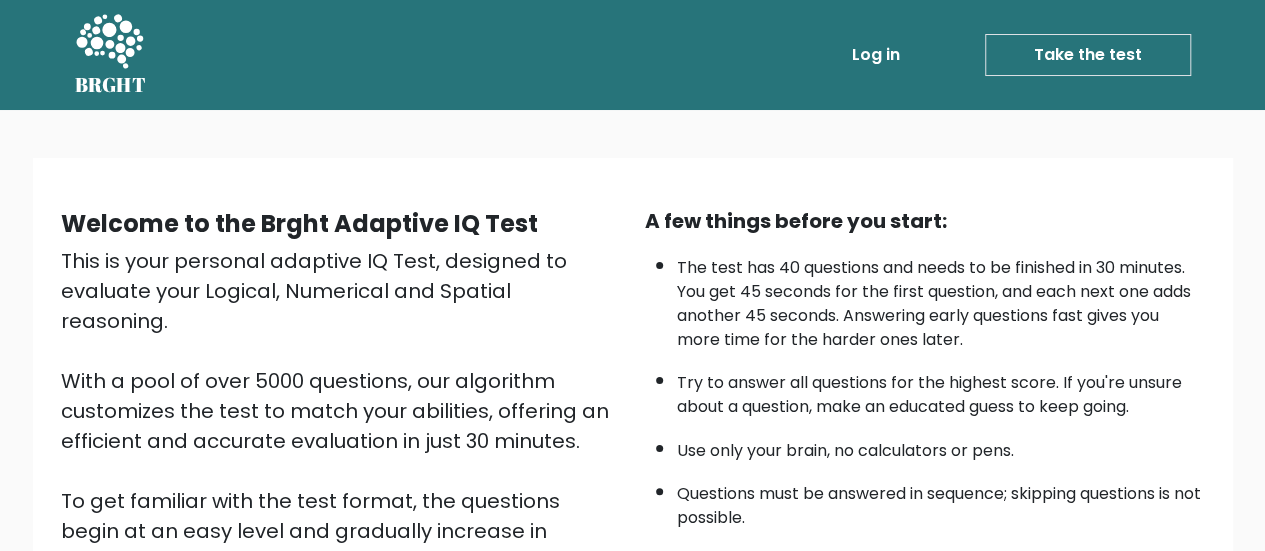 click on "Log in" at bounding box center (876, 55) 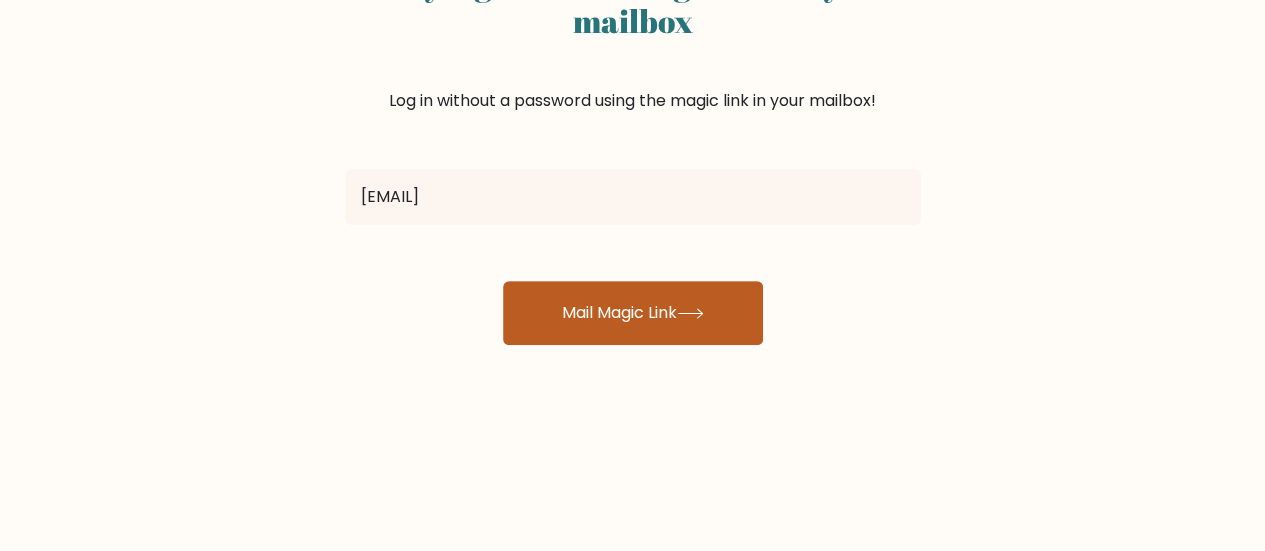 click on "Mail Magic Link" at bounding box center (633, 313) 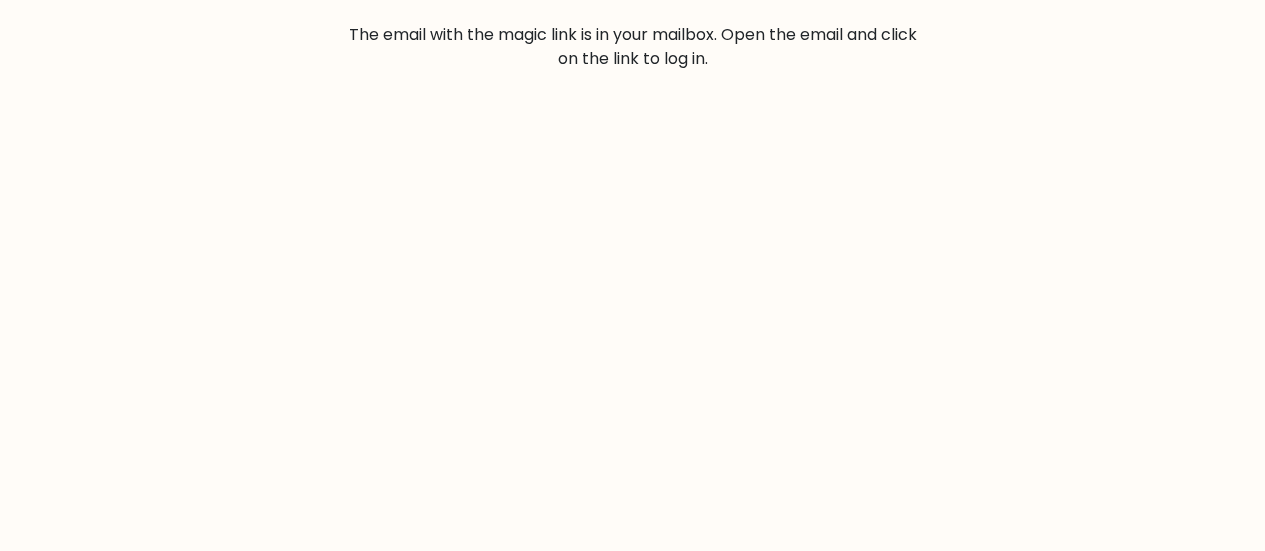 scroll, scrollTop: 0, scrollLeft: 0, axis: both 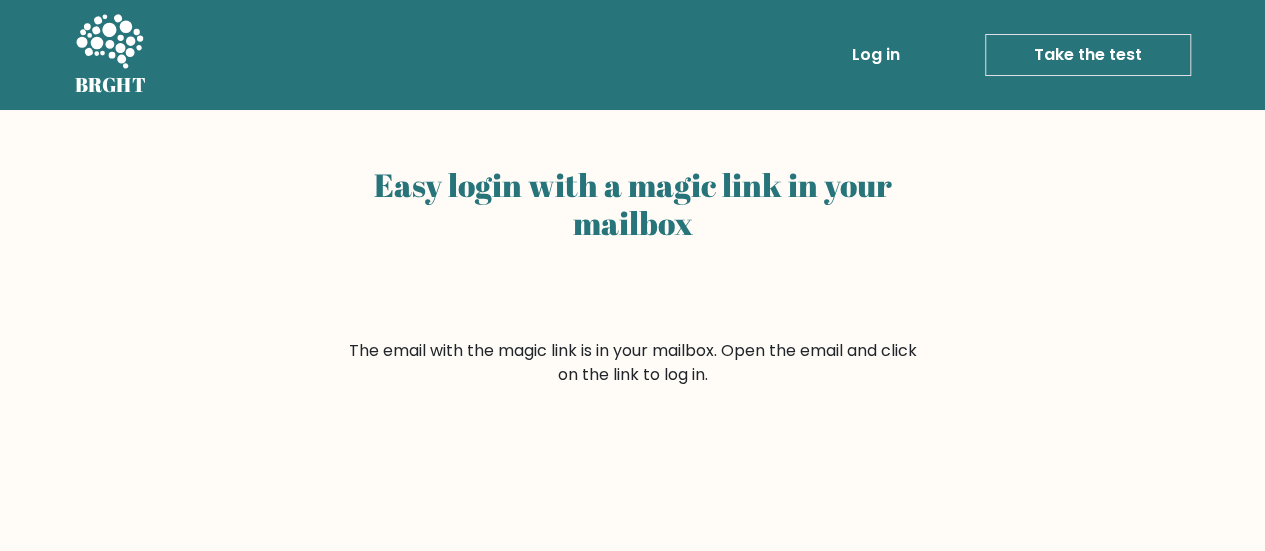 click on "Take the test" at bounding box center [1088, 55] 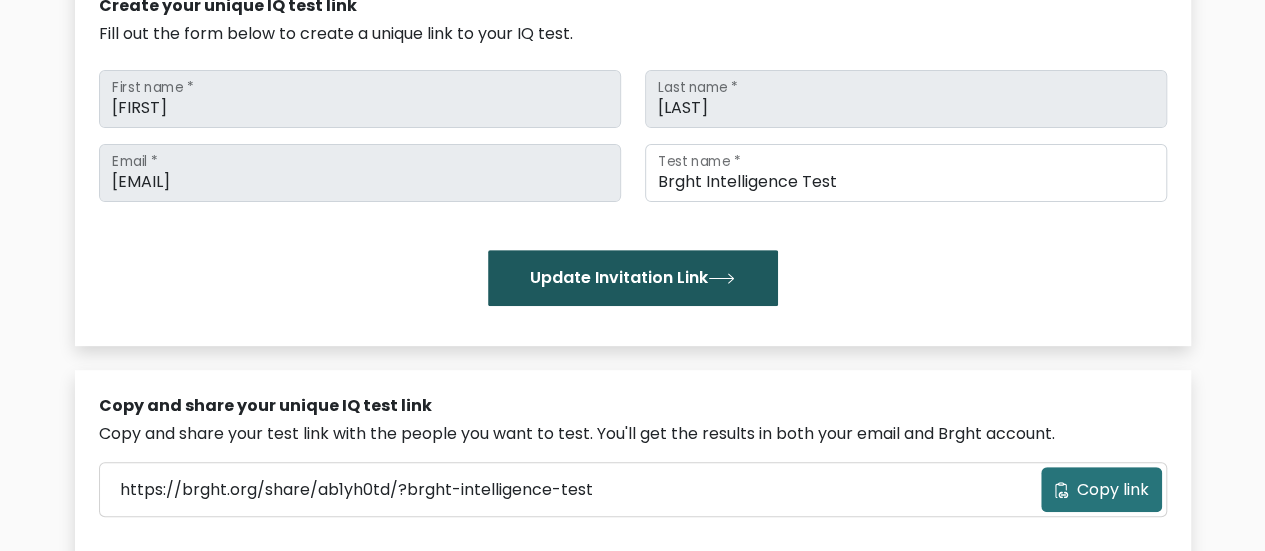 click on "Update Invitation Link" at bounding box center (633, 278) 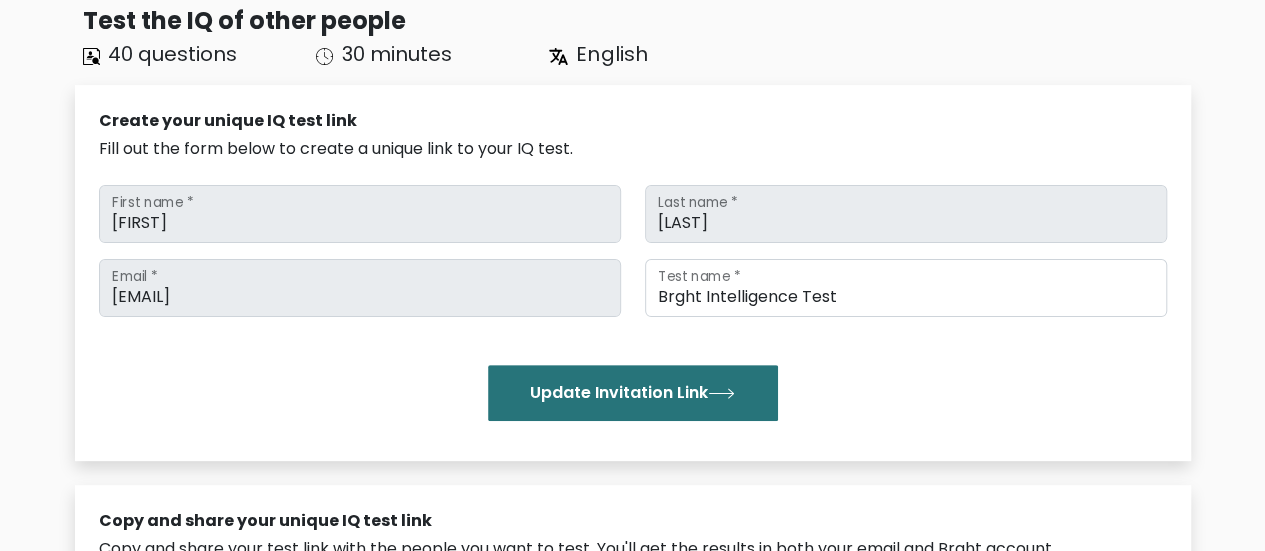 scroll, scrollTop: 148, scrollLeft: 0, axis: vertical 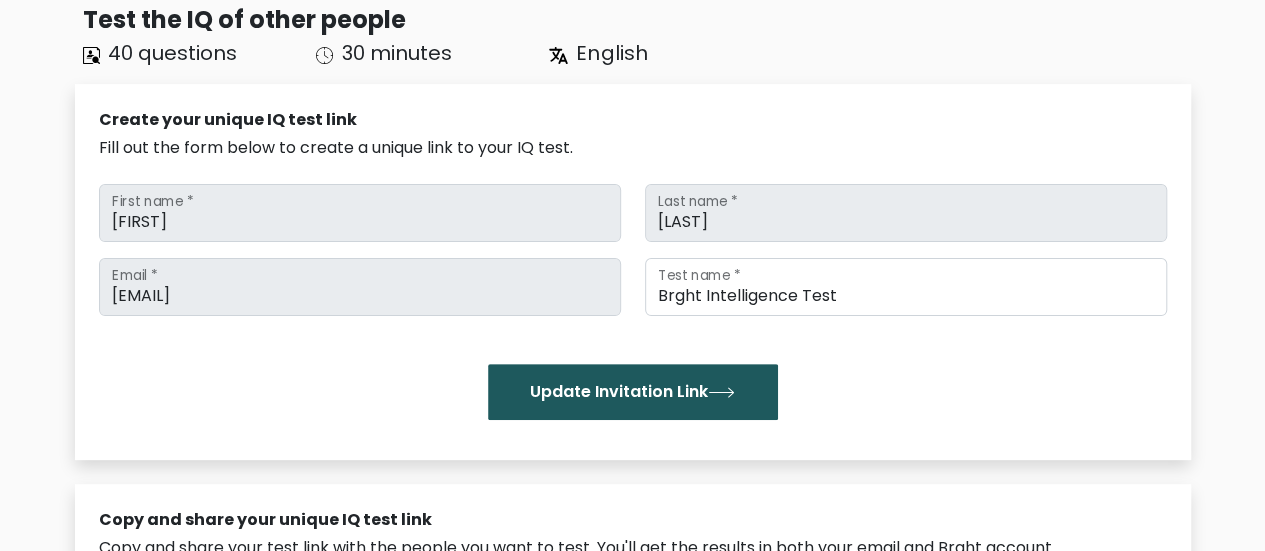 click on "Update Invitation Link" at bounding box center (633, 392) 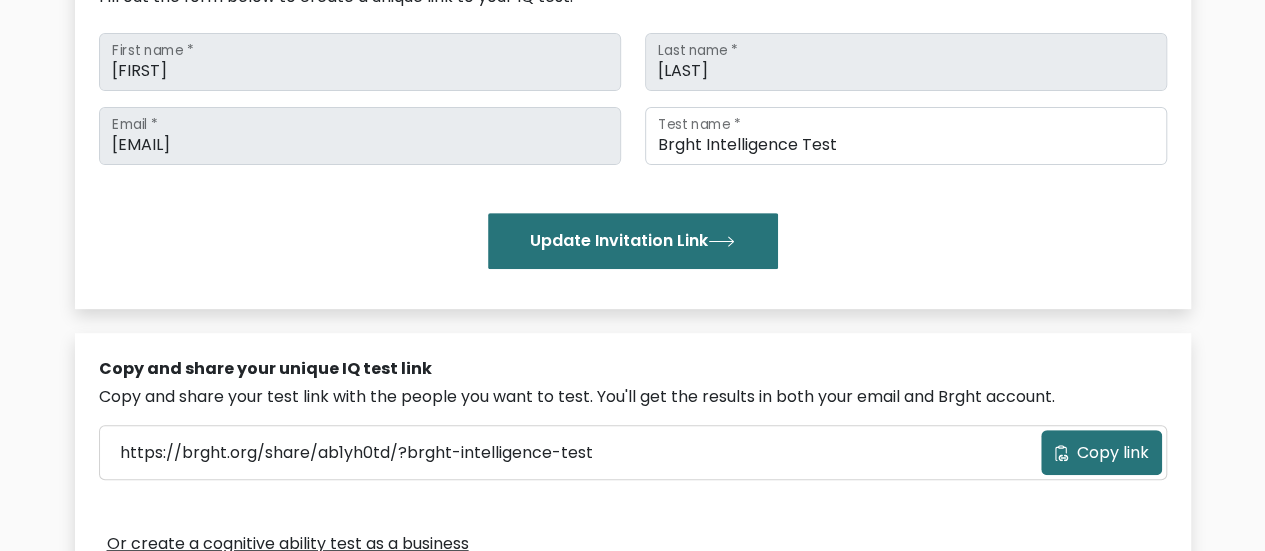 scroll, scrollTop: 300, scrollLeft: 0, axis: vertical 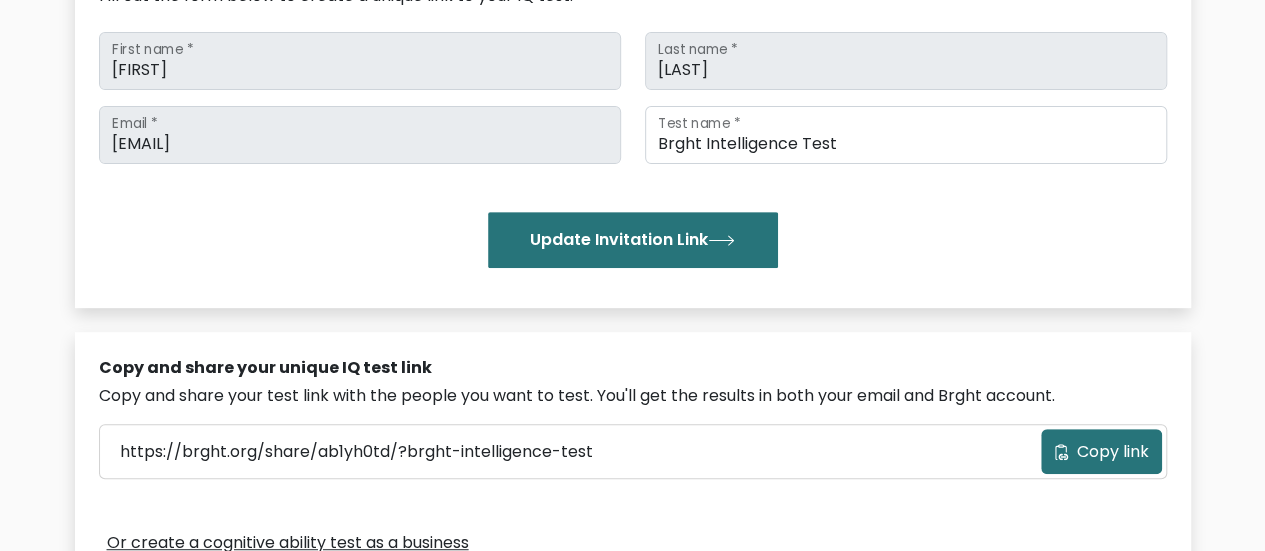 click on "Copy  link" at bounding box center [1113, 452] 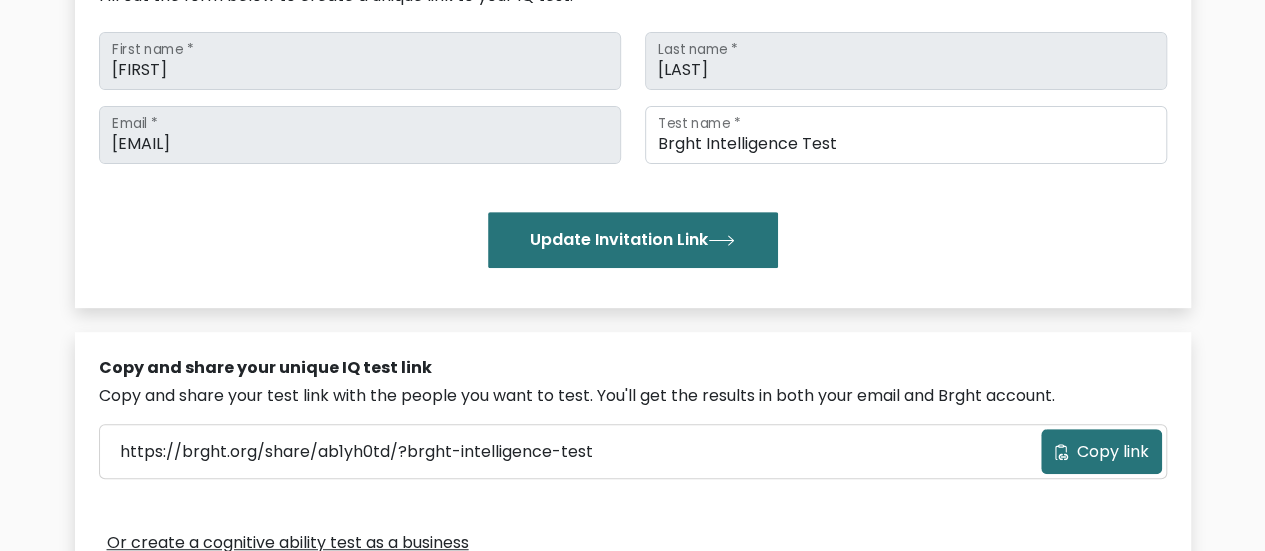 click at bounding box center (1061, 452) 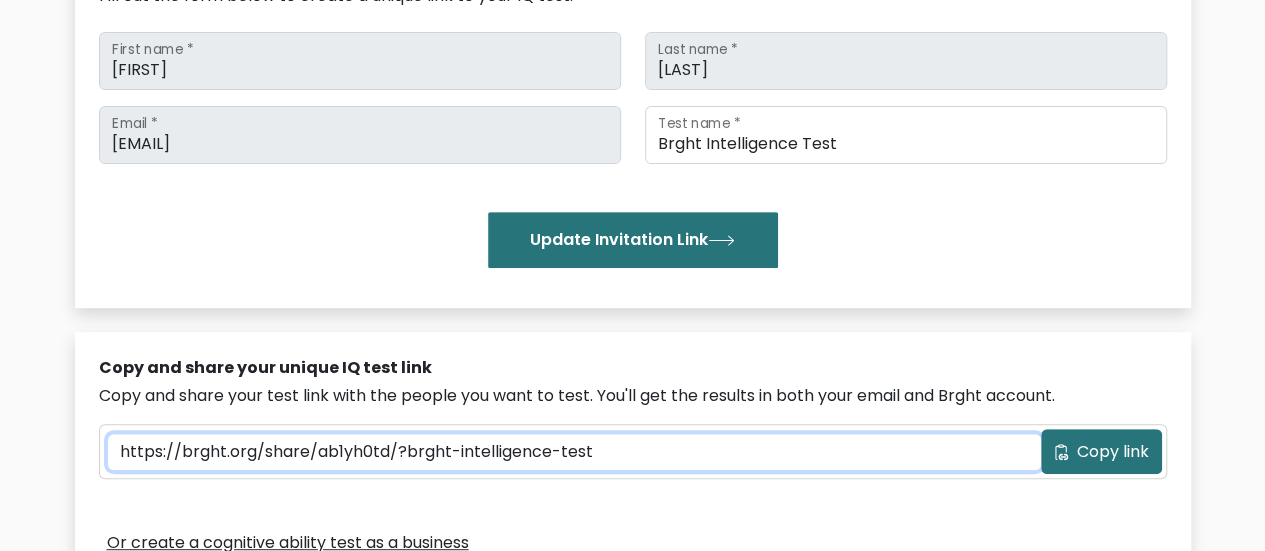 scroll, scrollTop: 0, scrollLeft: 0, axis: both 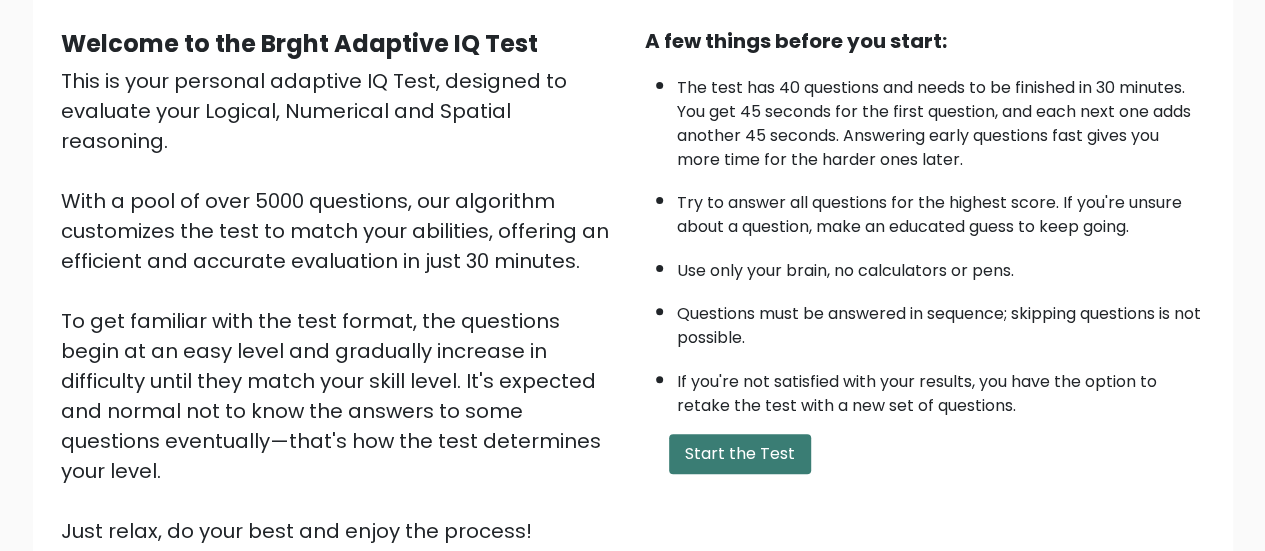 click on "Start the Test" at bounding box center (740, 454) 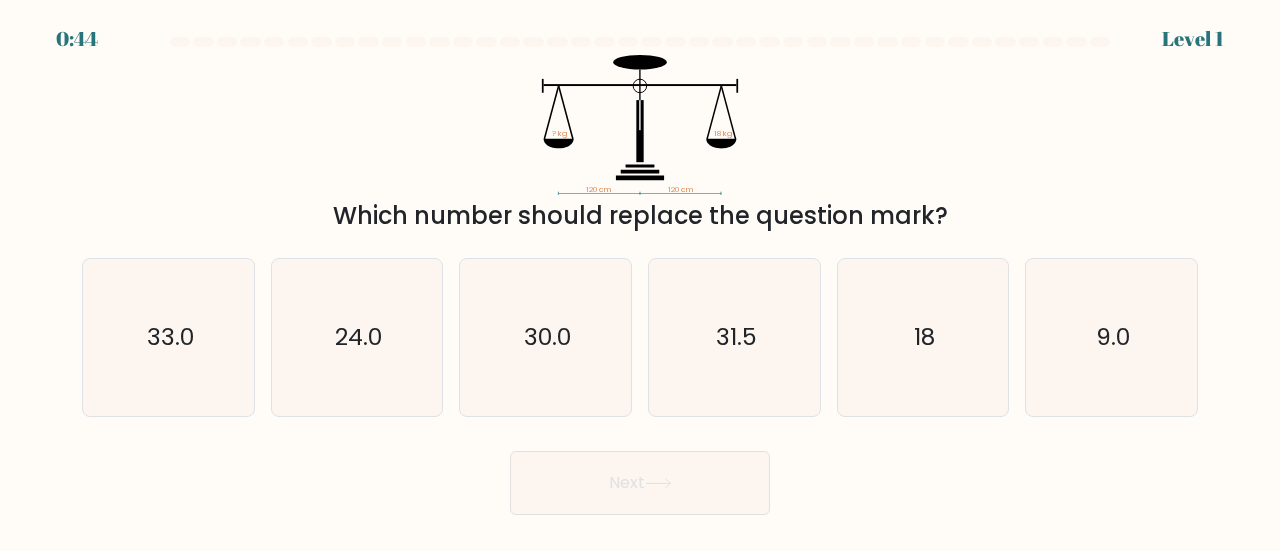 scroll, scrollTop: 0, scrollLeft: 0, axis: both 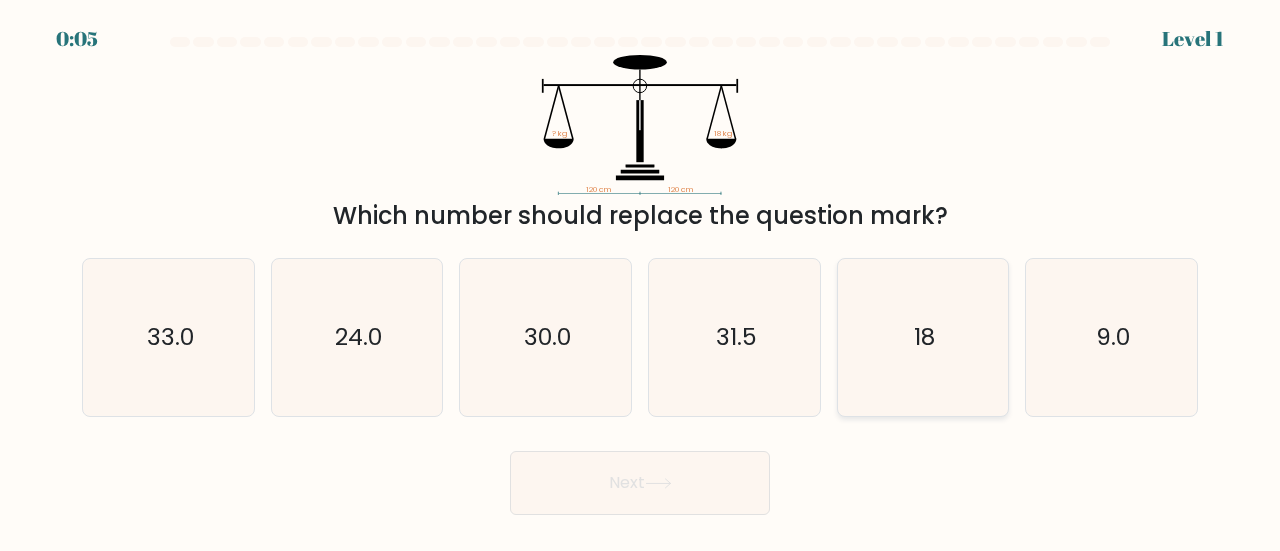 click on "18" at bounding box center (923, 337) 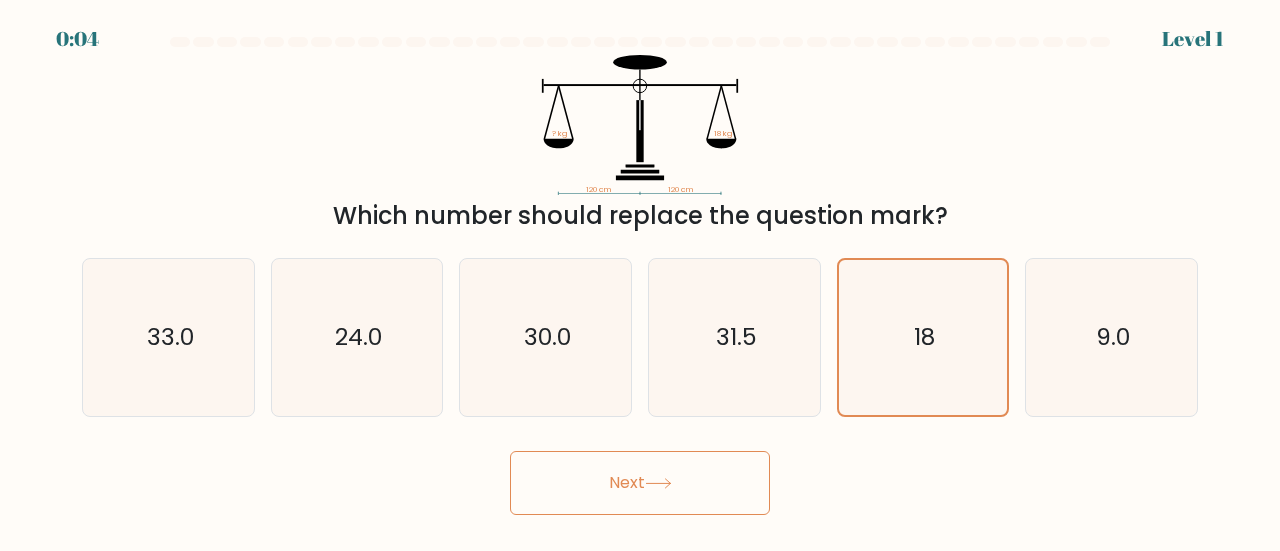 click on "Next" at bounding box center [640, 483] 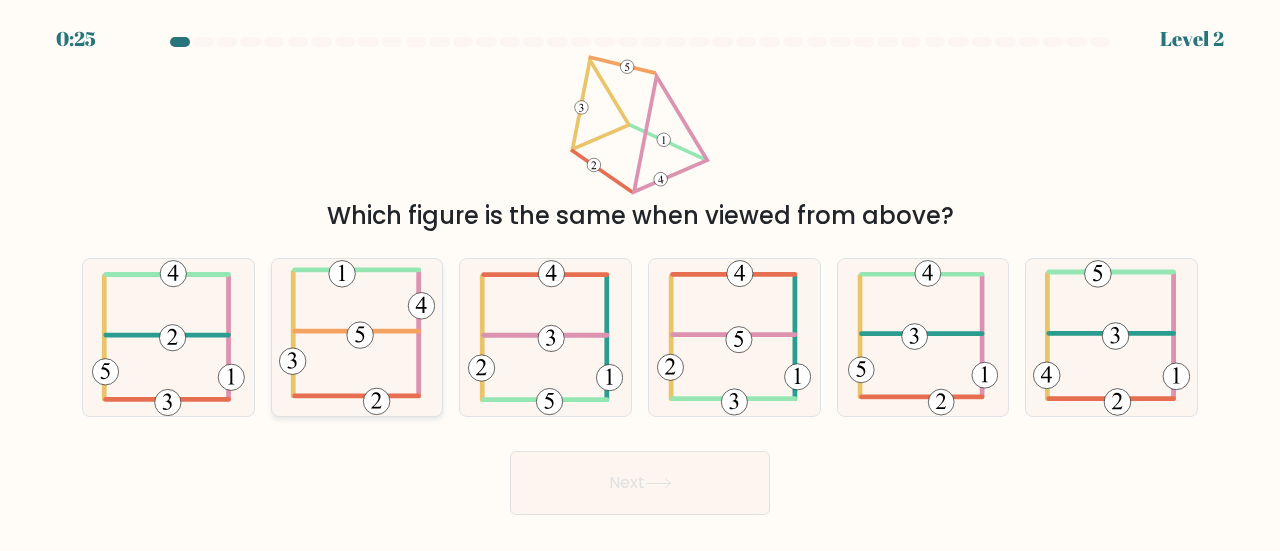 click at bounding box center (360, 335) 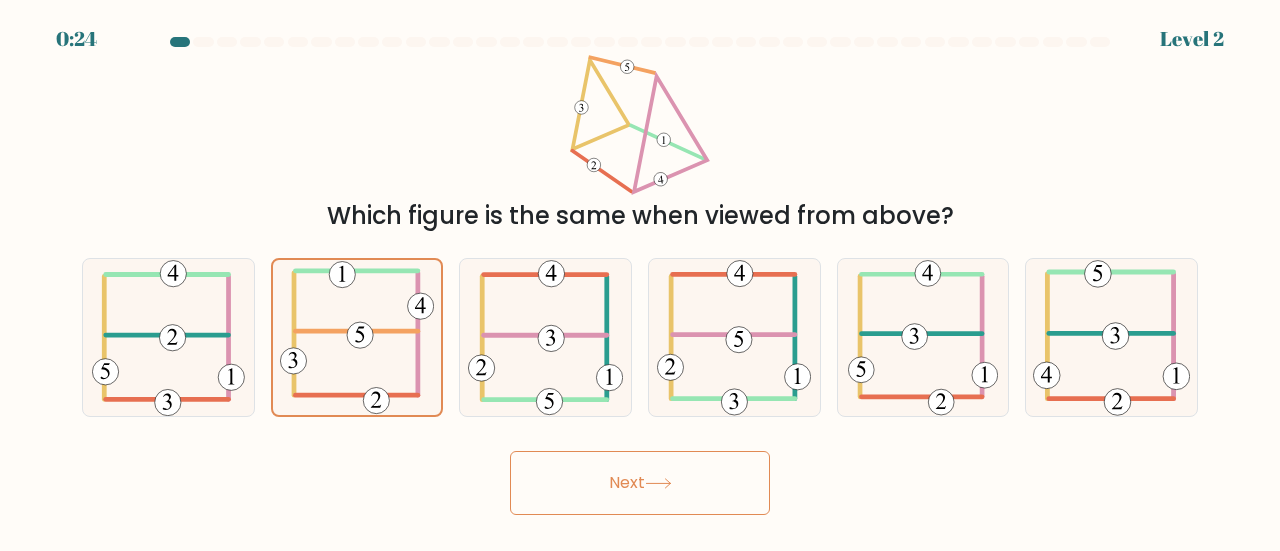 click on "Next" at bounding box center [640, 483] 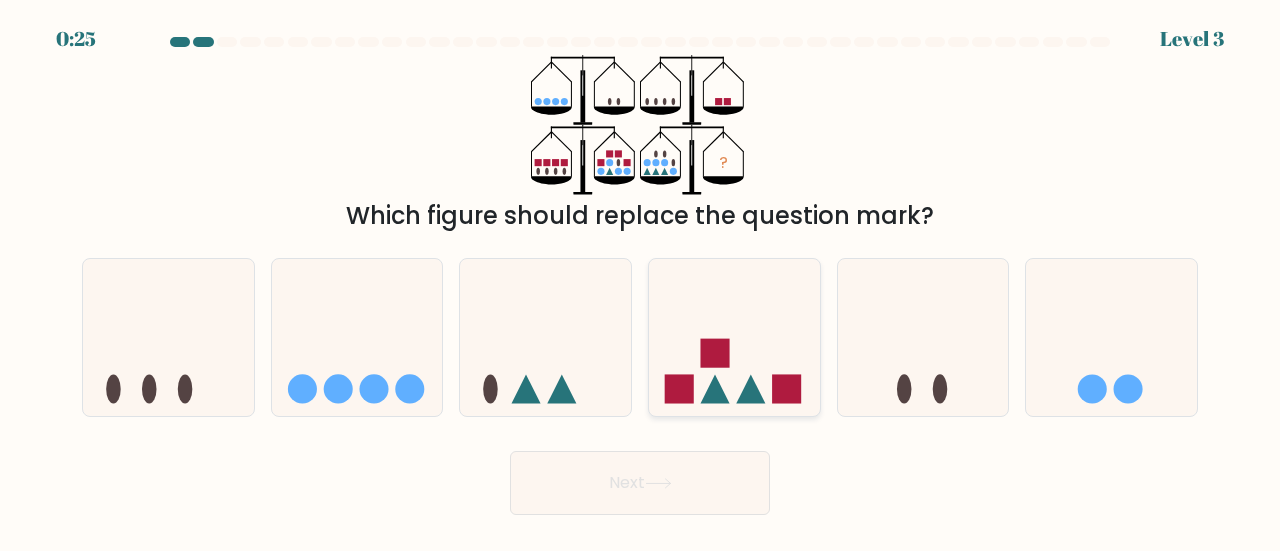 click at bounding box center [734, 337] 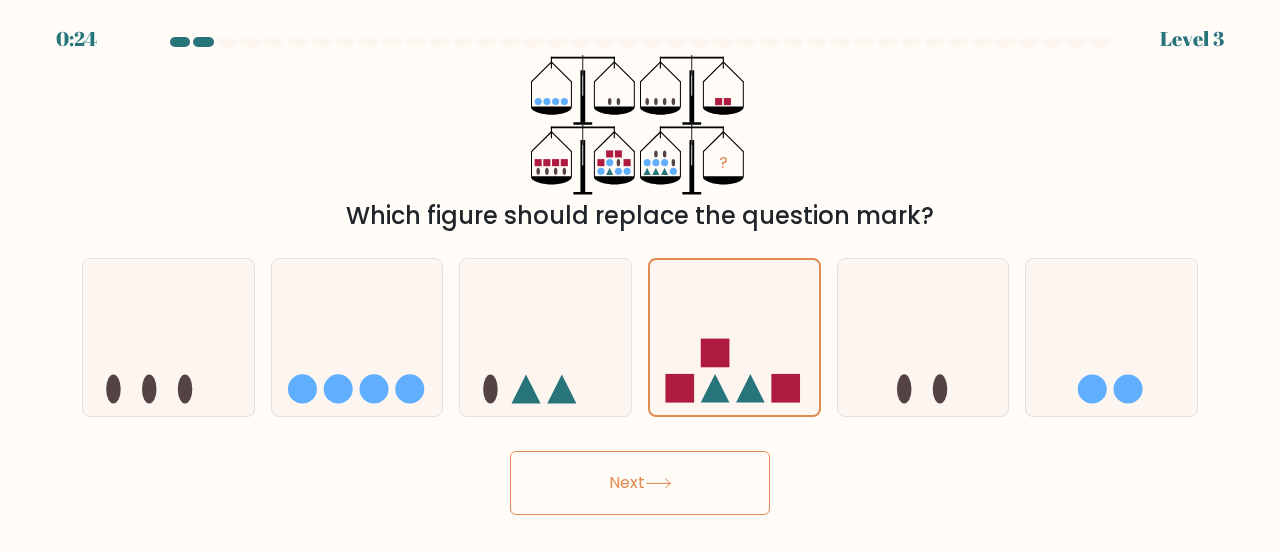 click on "Next" at bounding box center (640, 483) 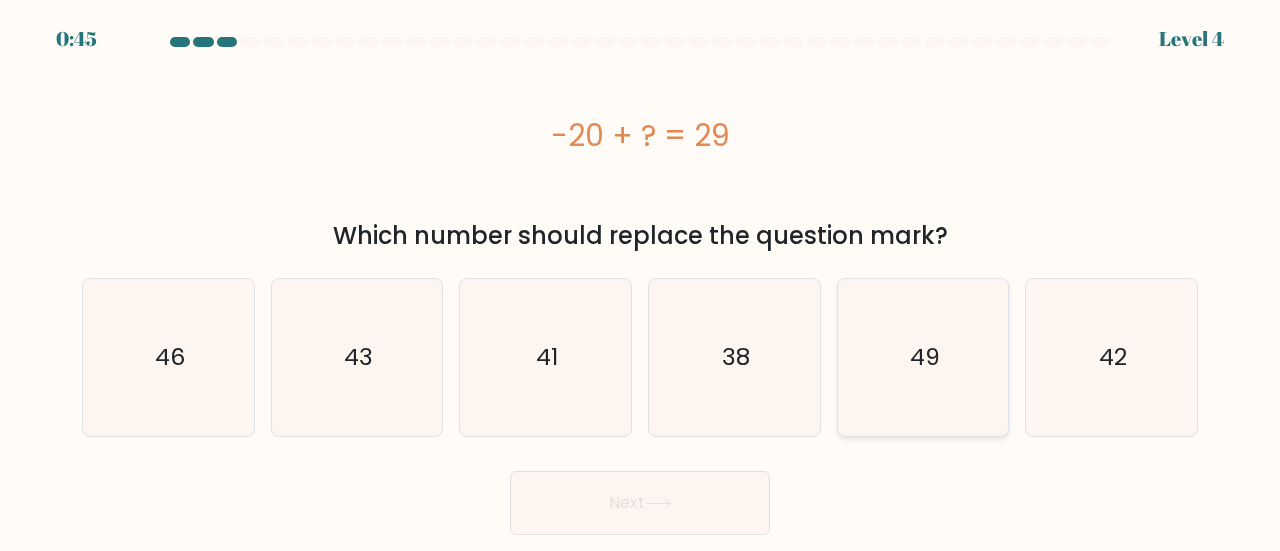 click on "49" at bounding box center (923, 357) 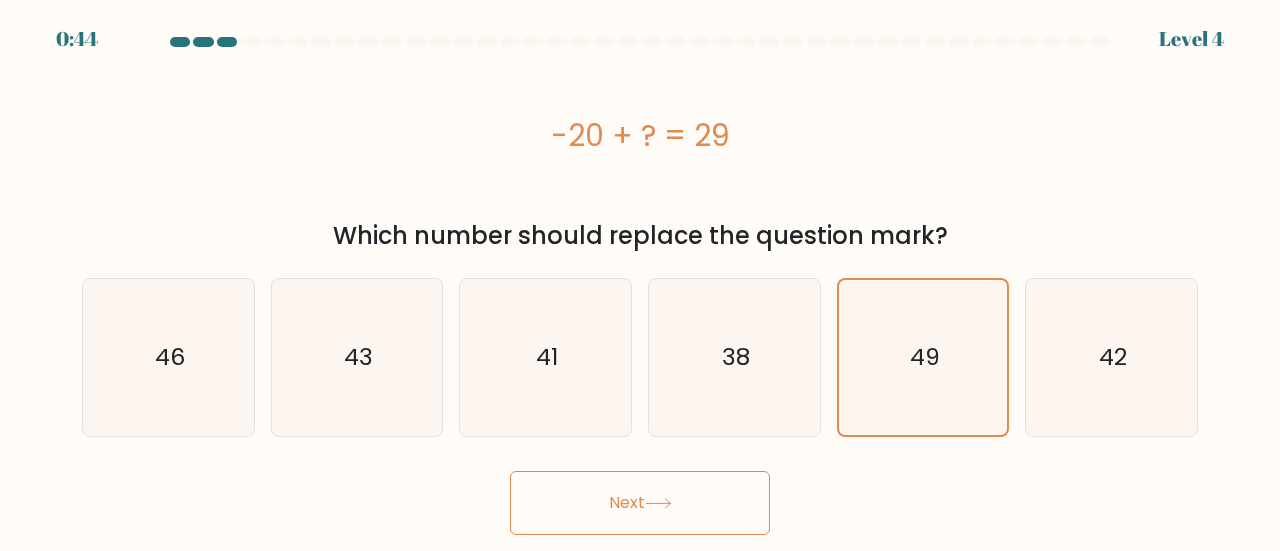 click at bounding box center [658, 503] 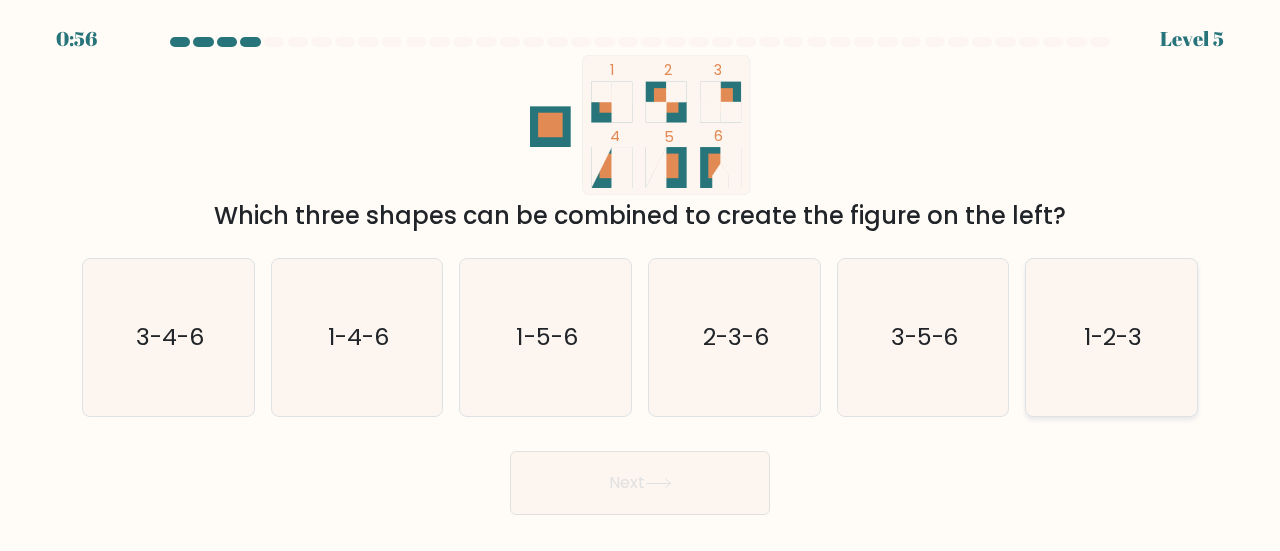 click on "1-2-3" at bounding box center [1113, 336] 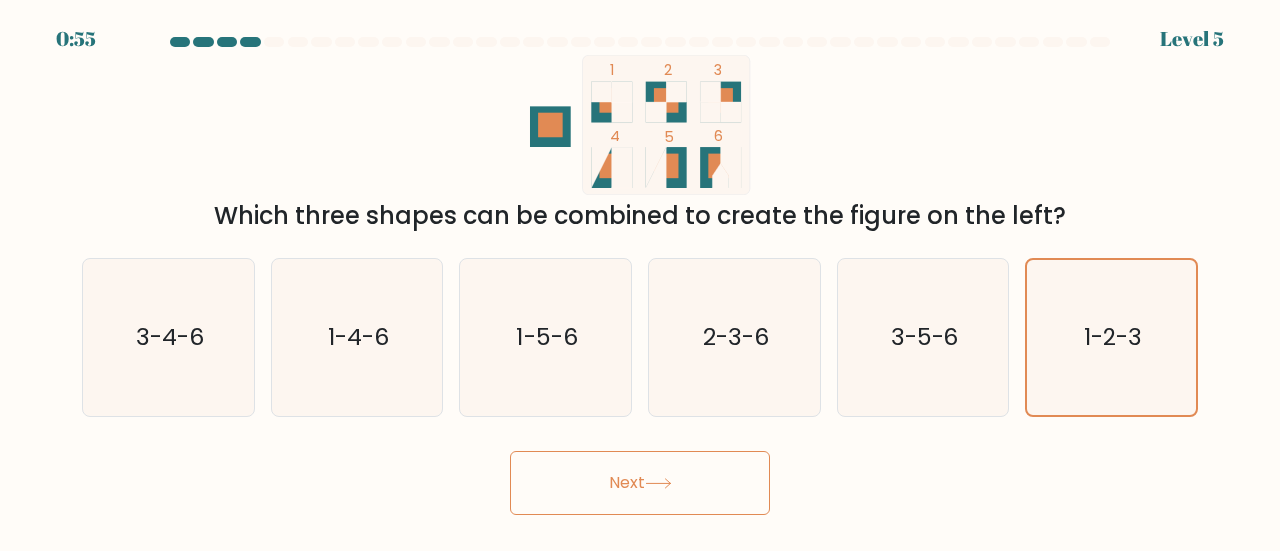 click on "0:55
Level 5" at bounding box center [640, 275] 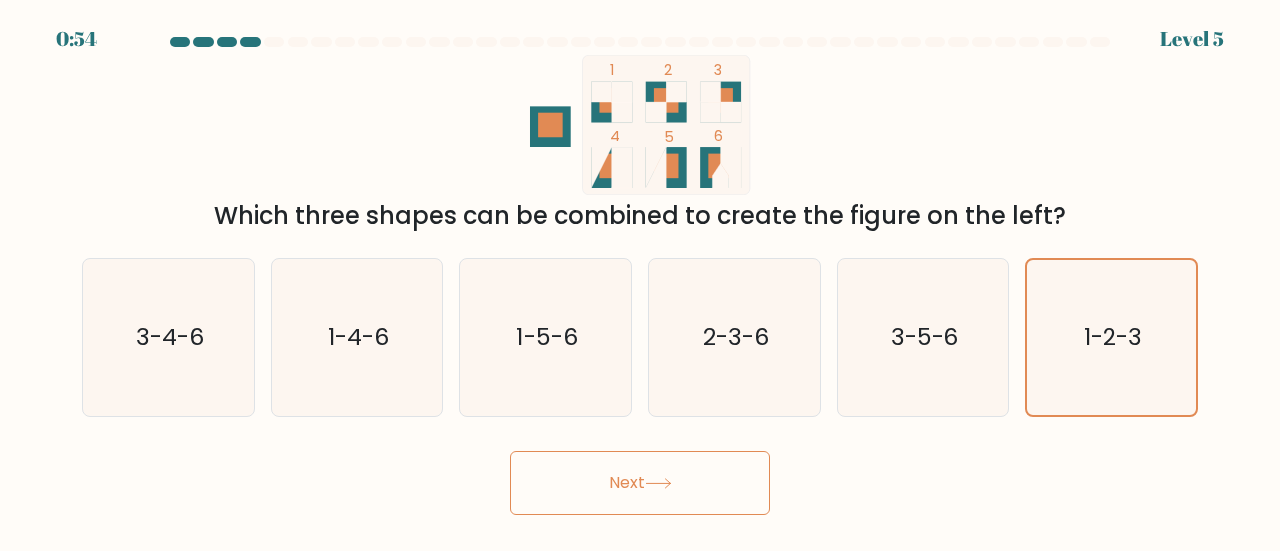 click on "Next" at bounding box center [640, 483] 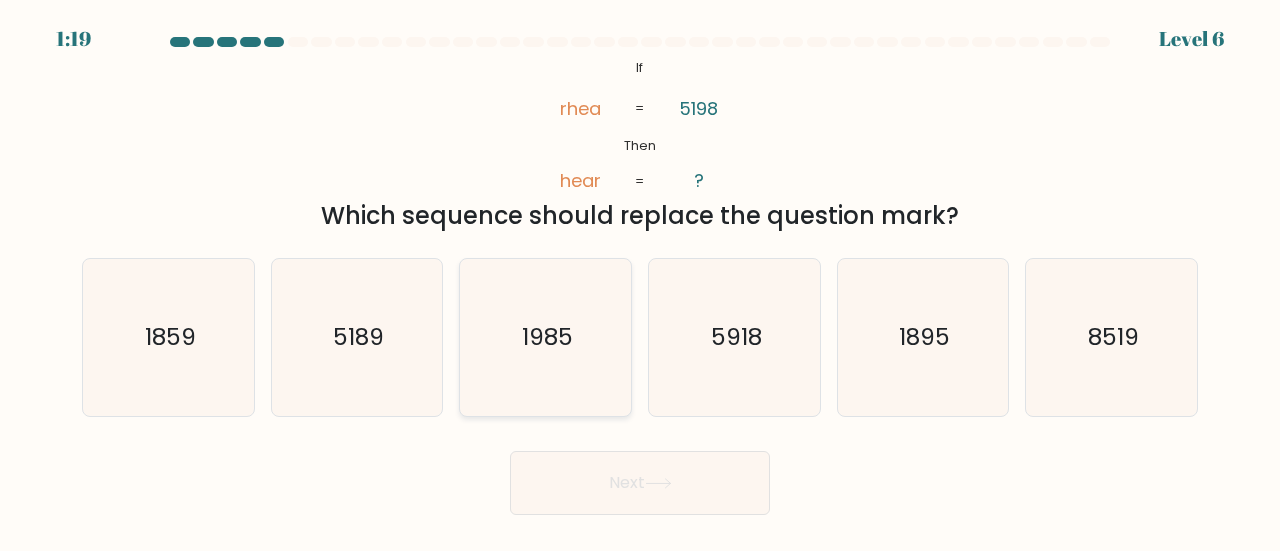 click on "1985" at bounding box center (545, 337) 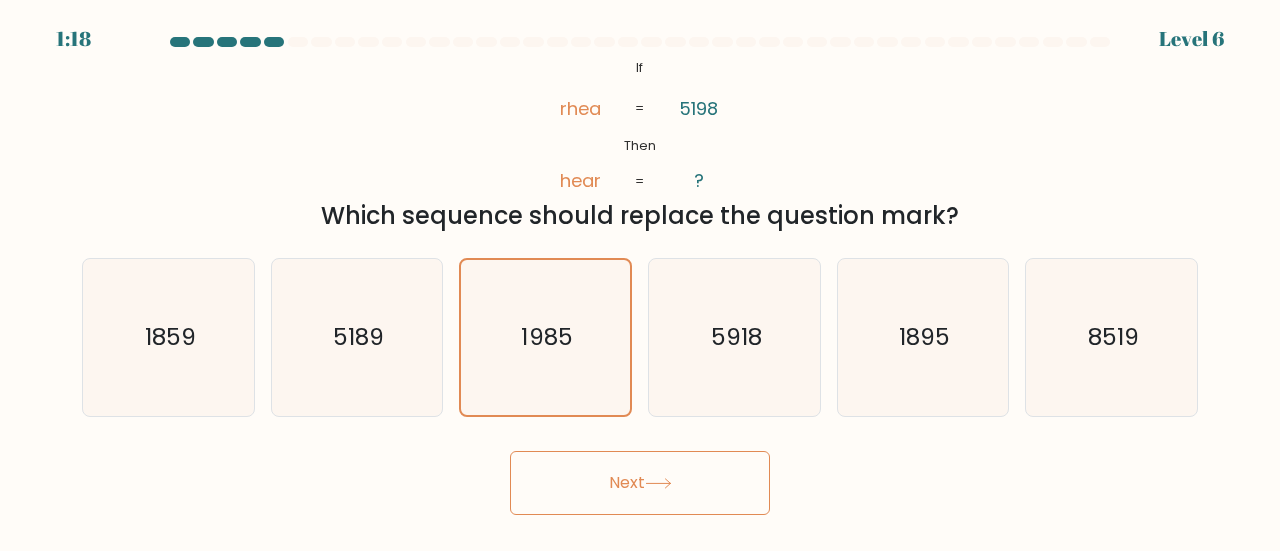 click at bounding box center [658, 483] 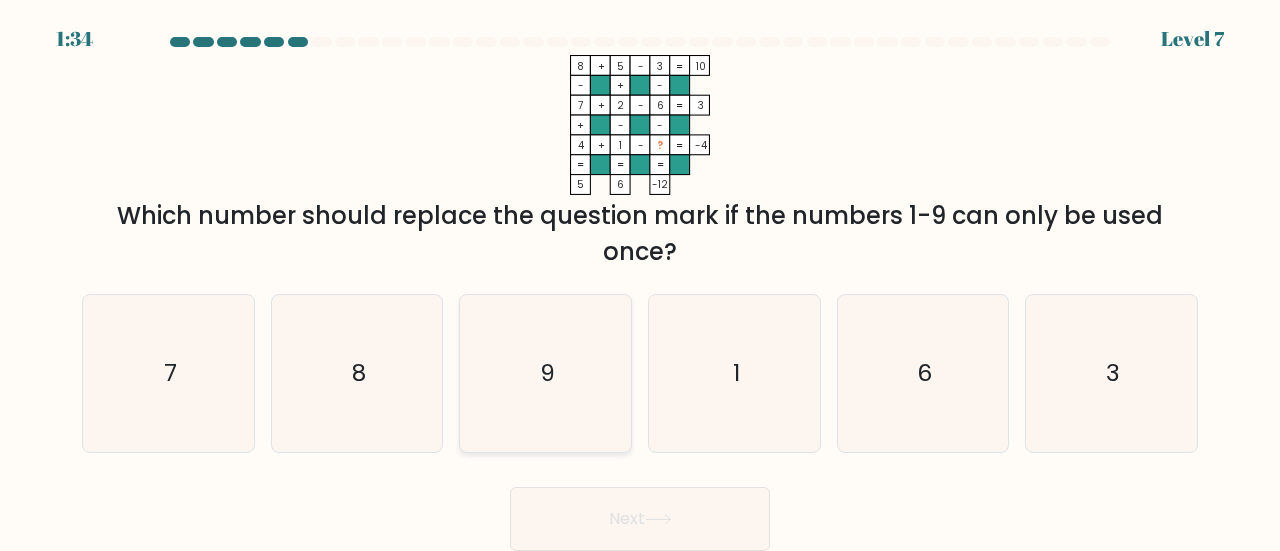 click on "9" at bounding box center [547, 372] 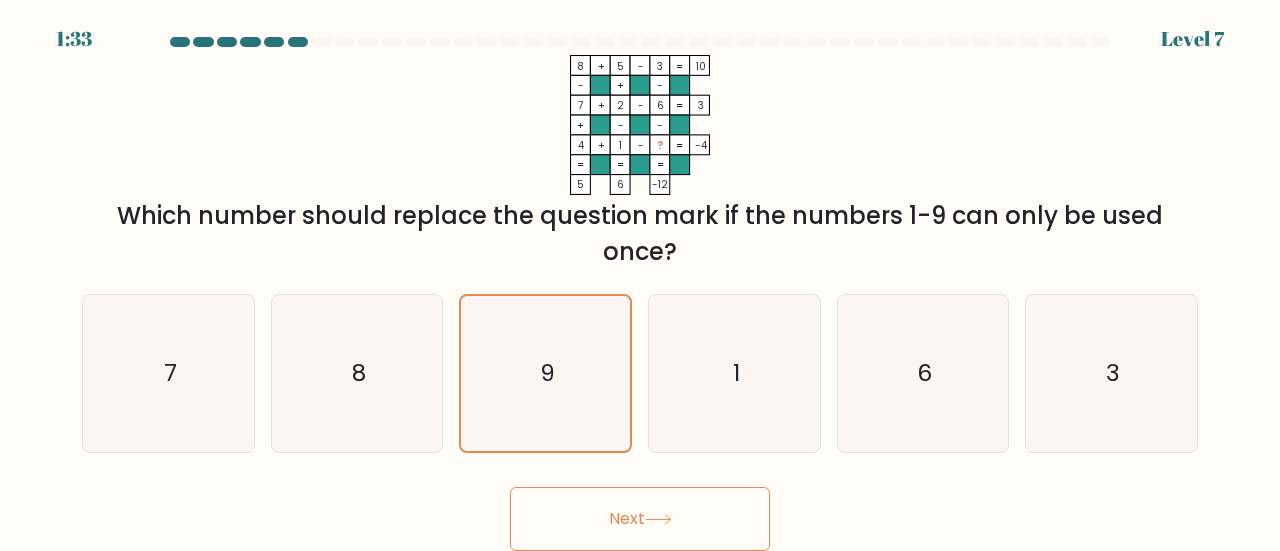 click on "Next" at bounding box center (640, 519) 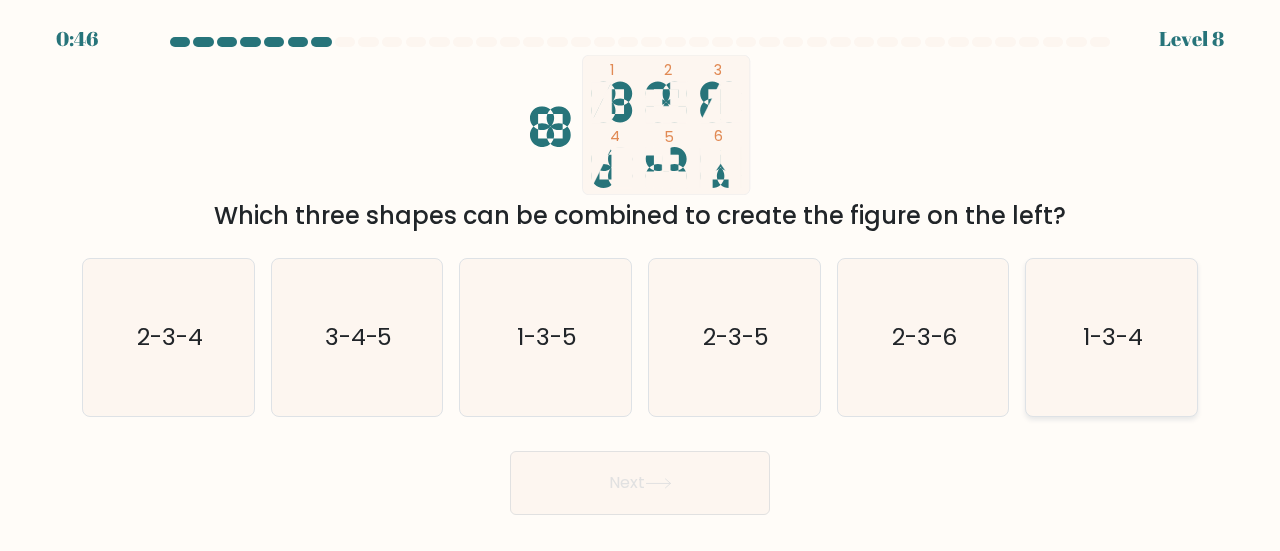 click on "1-3-4" at bounding box center (1111, 337) 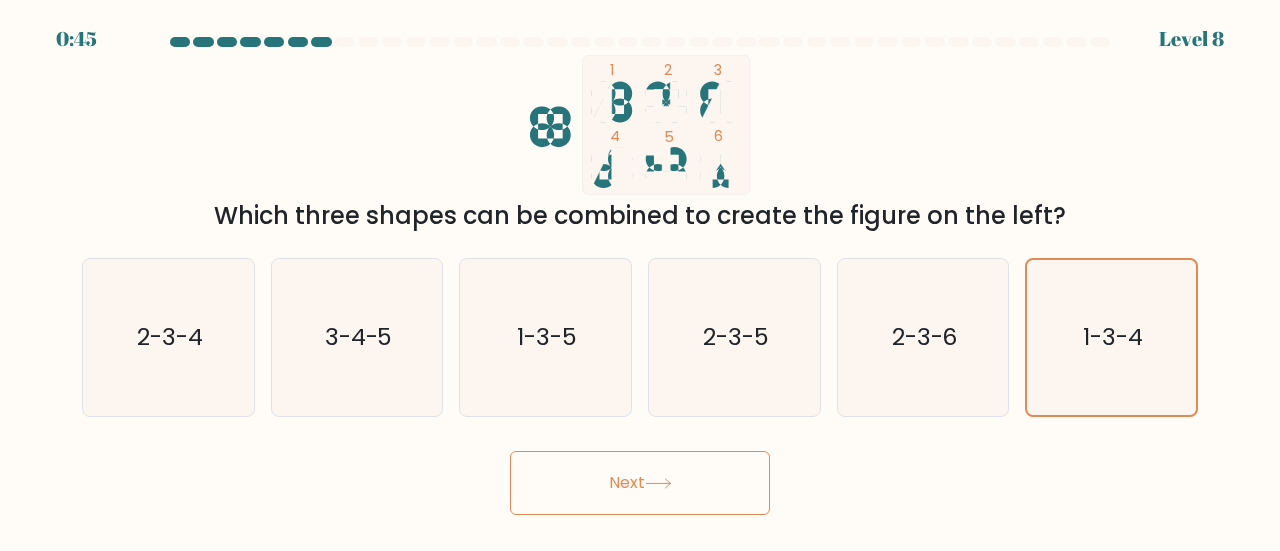 click on "Next" at bounding box center [640, 483] 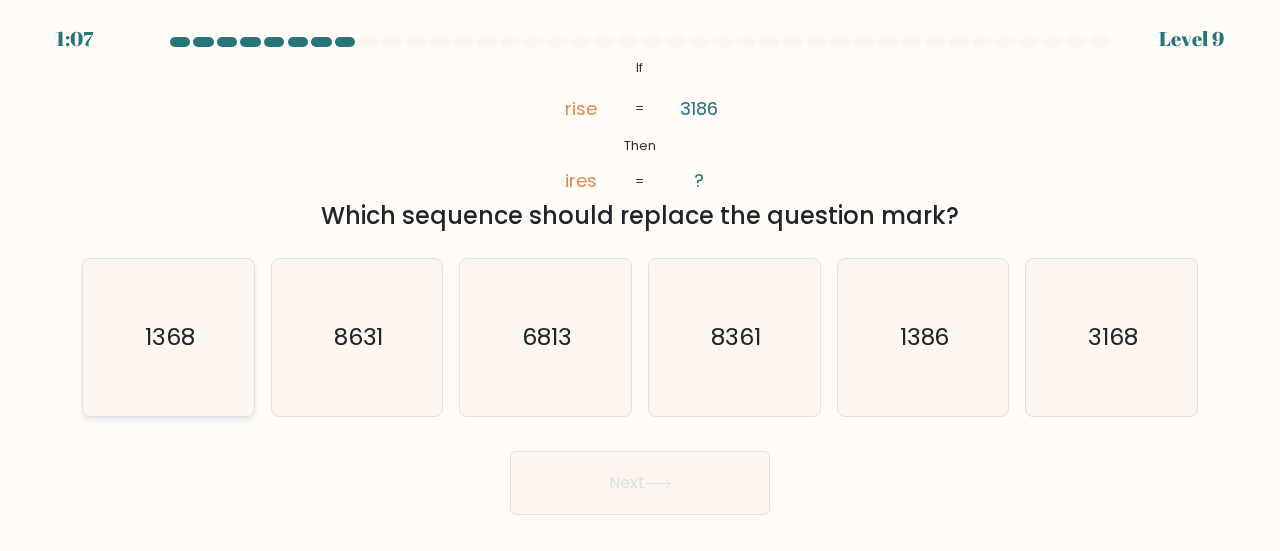click on "1368" at bounding box center (168, 337) 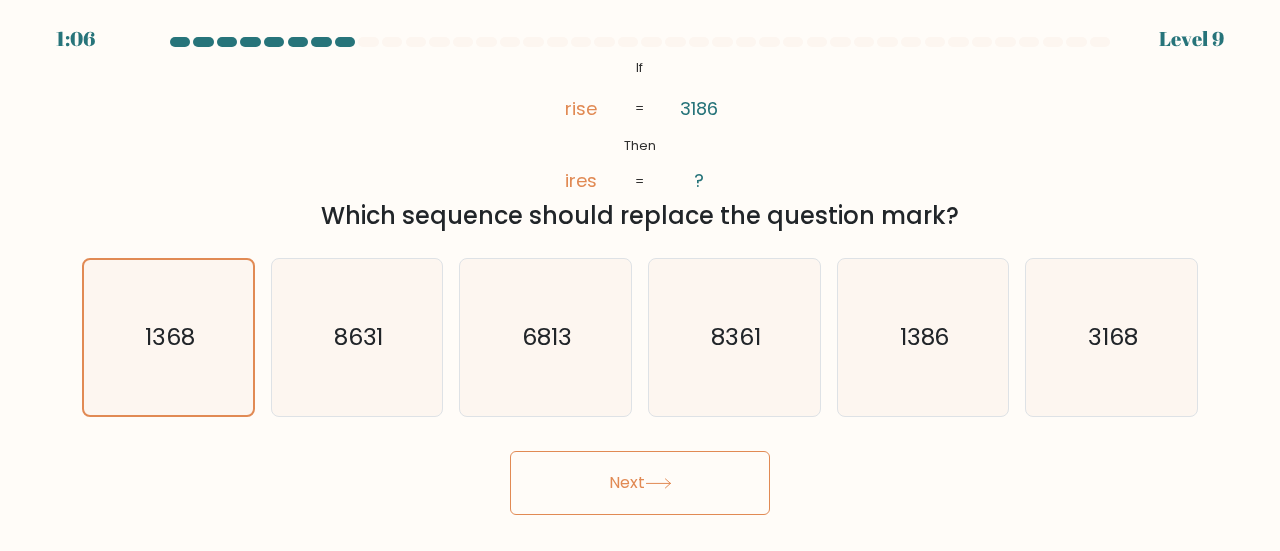 click at bounding box center (658, 483) 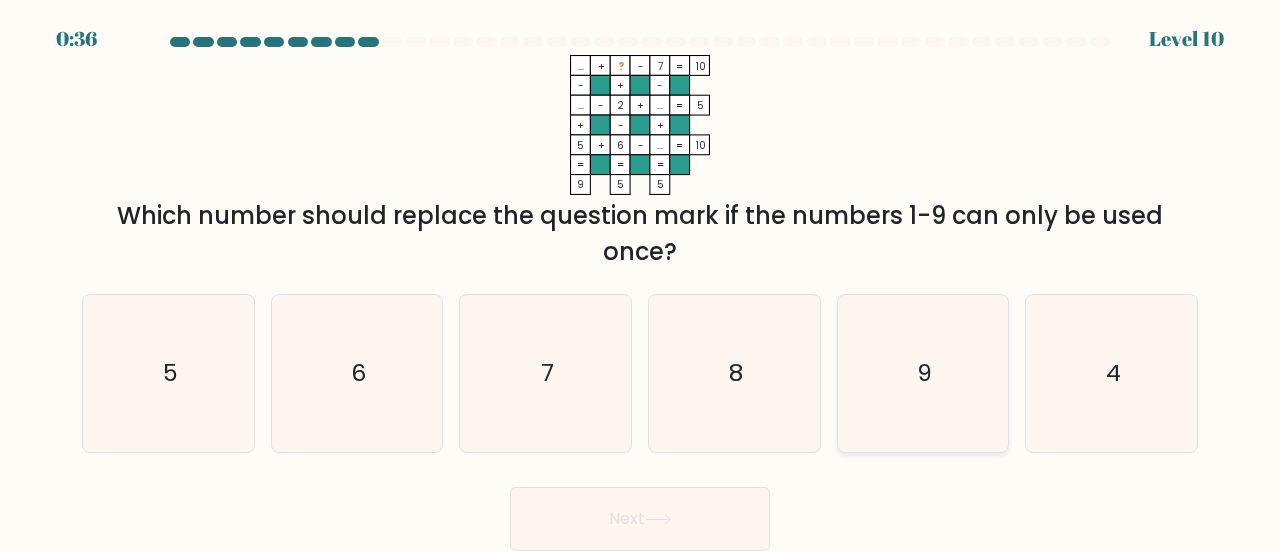click on "9" at bounding box center [923, 373] 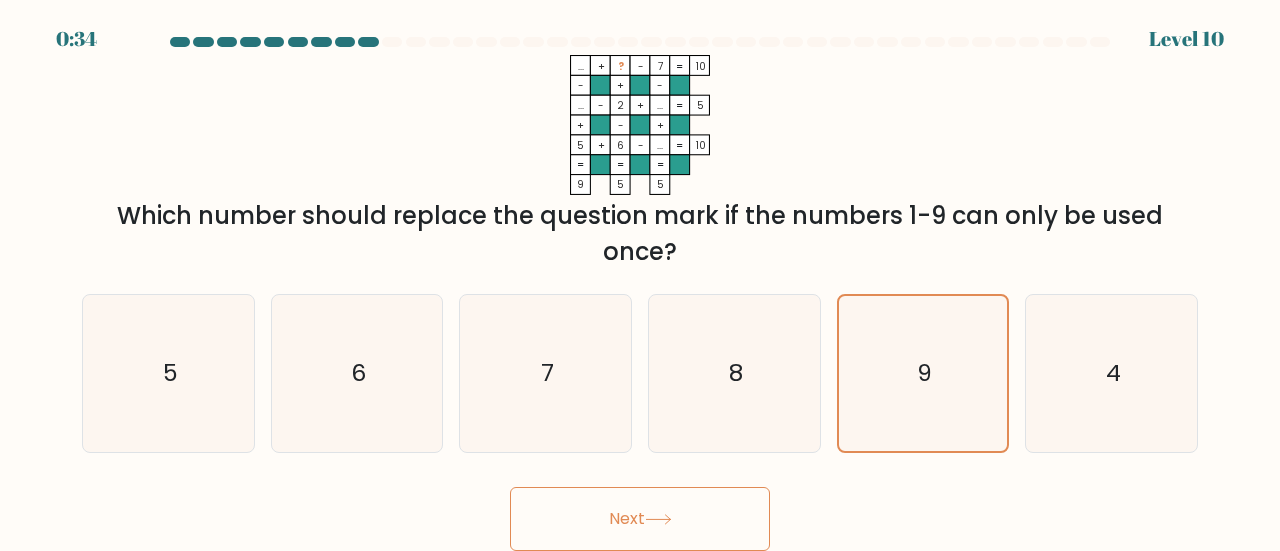 click on "Next" at bounding box center (640, 519) 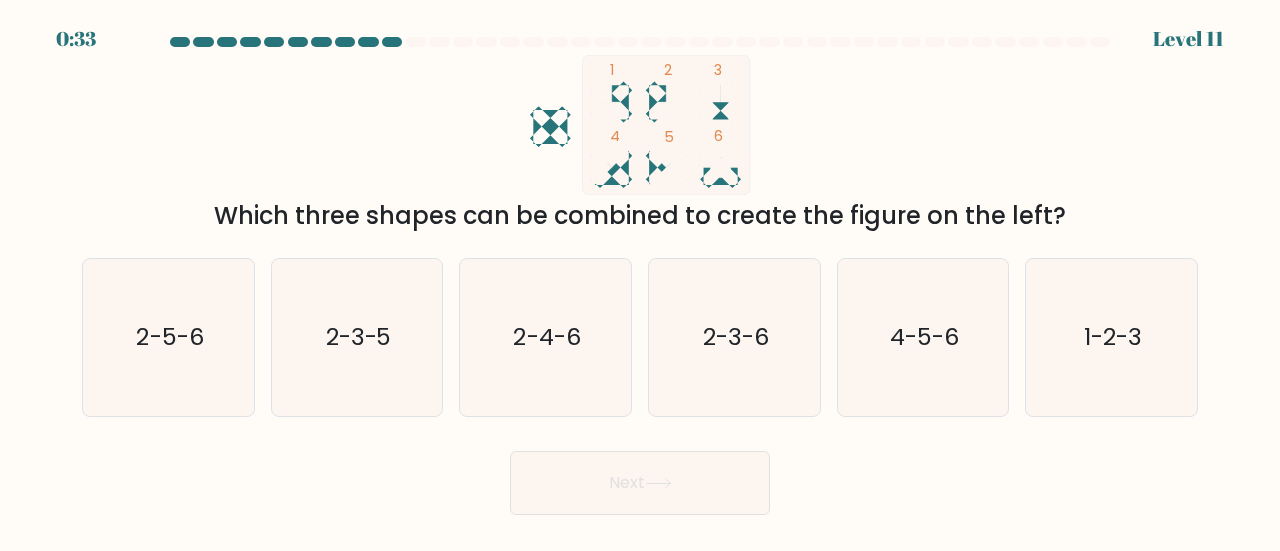 click on "0:33
Level 11" at bounding box center (640, 275) 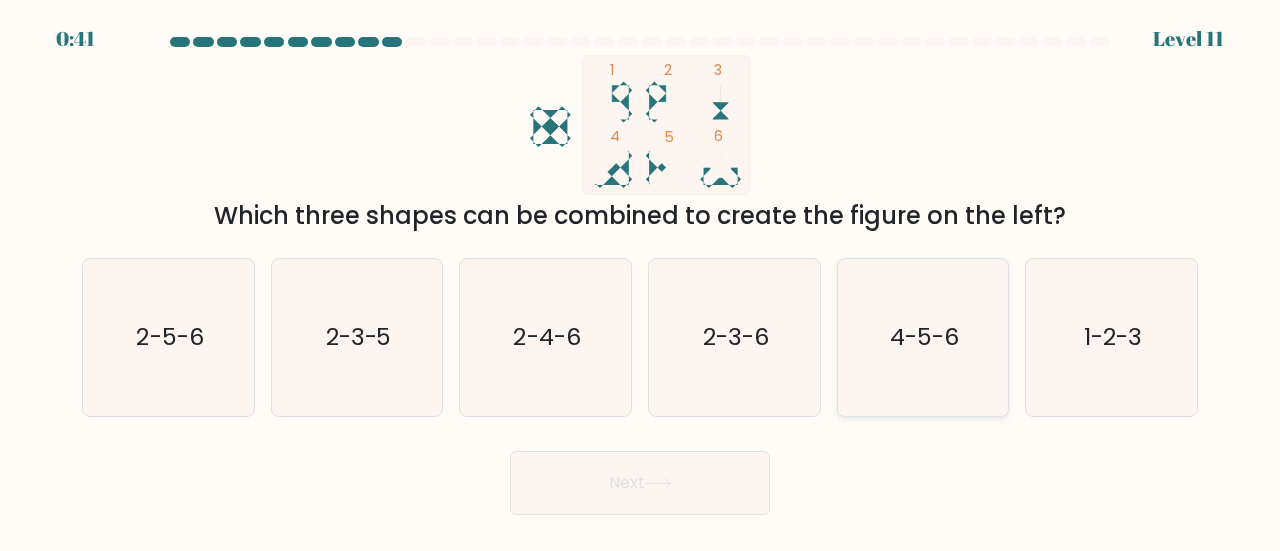 click on "4-5-6" at bounding box center [924, 336] 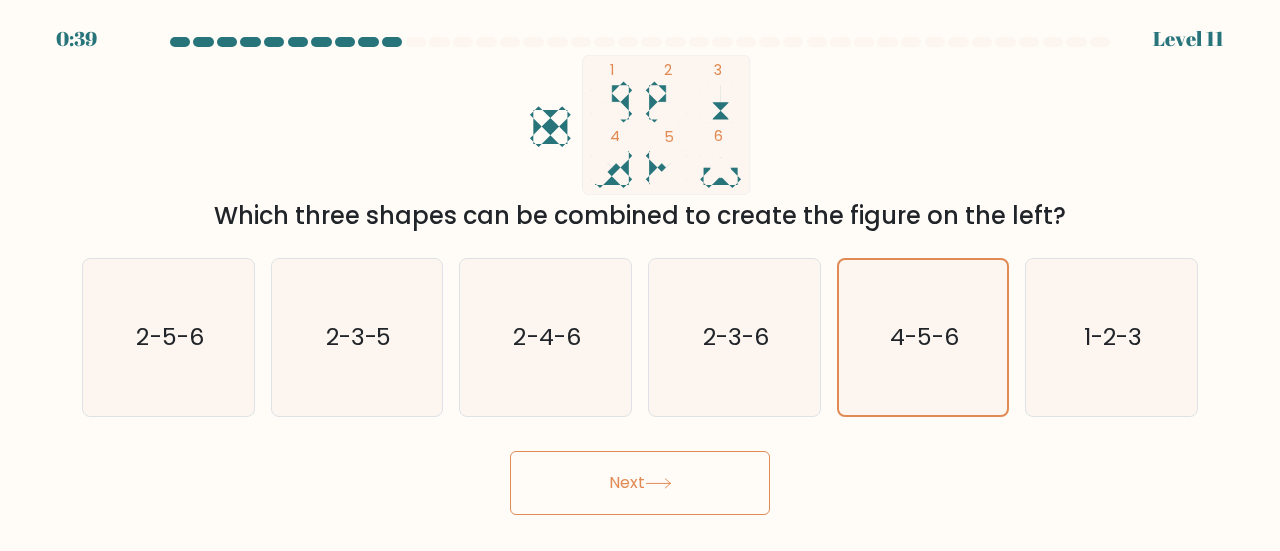 click at bounding box center [658, 483] 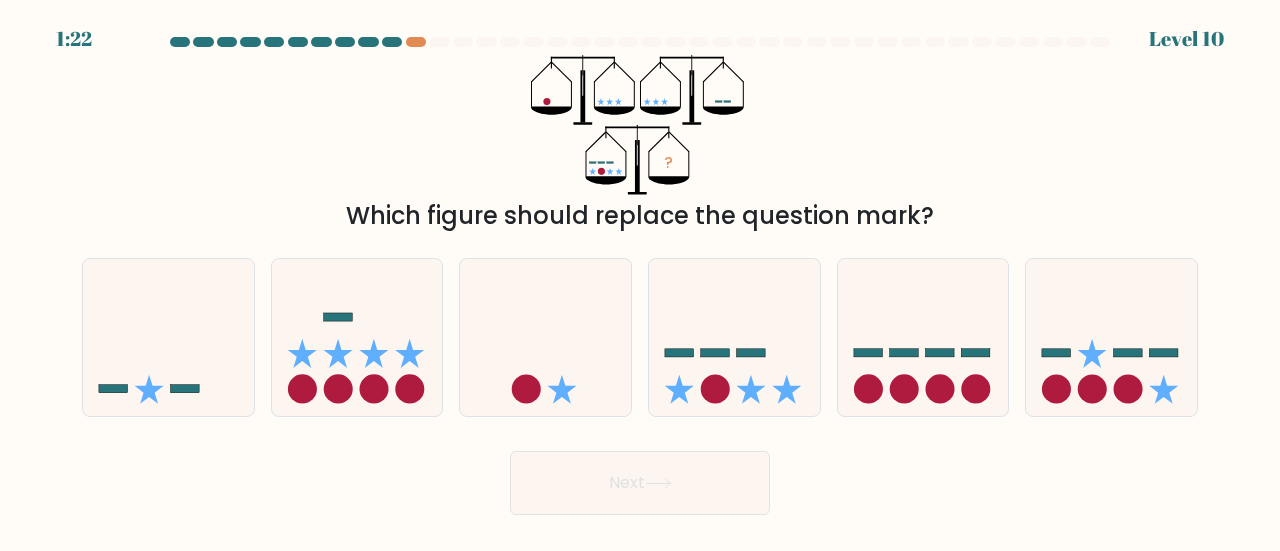click at bounding box center (658, 483) 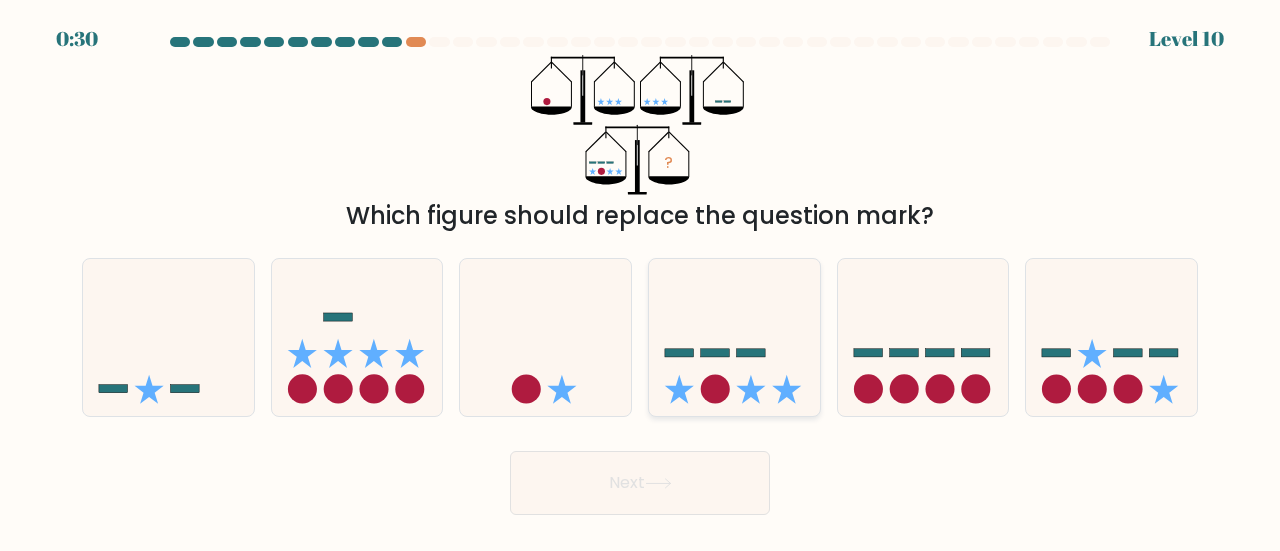 click at bounding box center [734, 337] 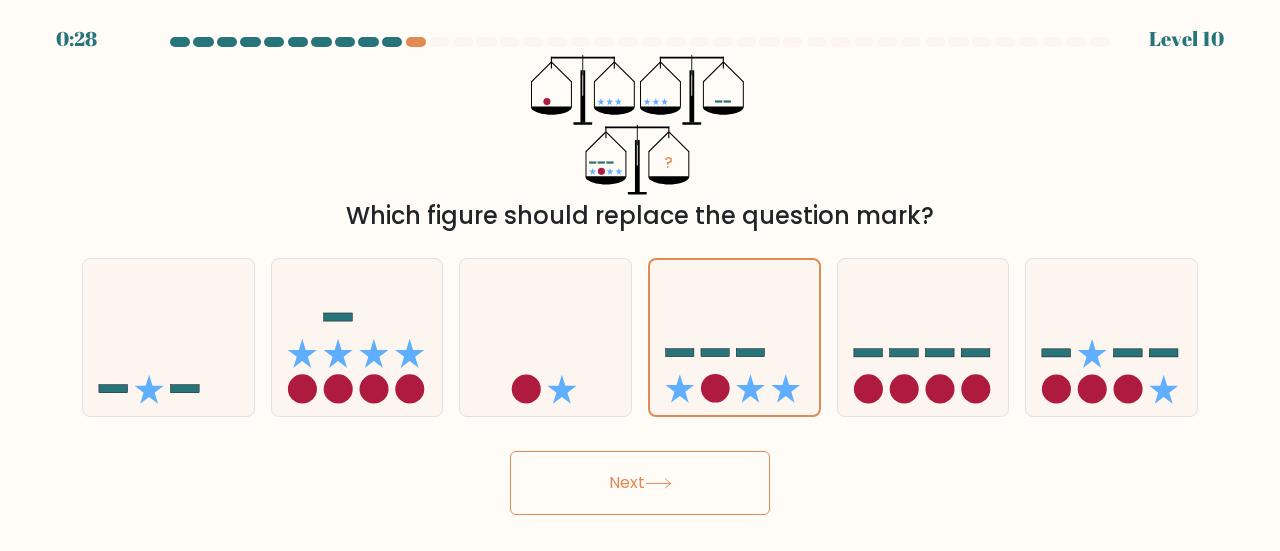 click on "Next" at bounding box center [640, 483] 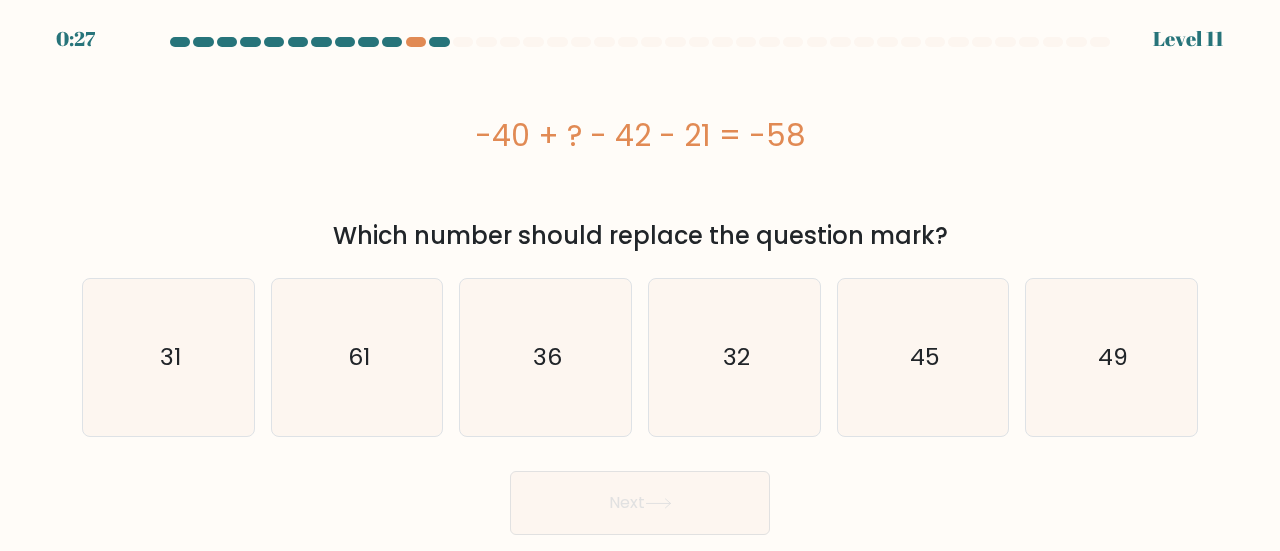 click on "Next" at bounding box center [640, 503] 